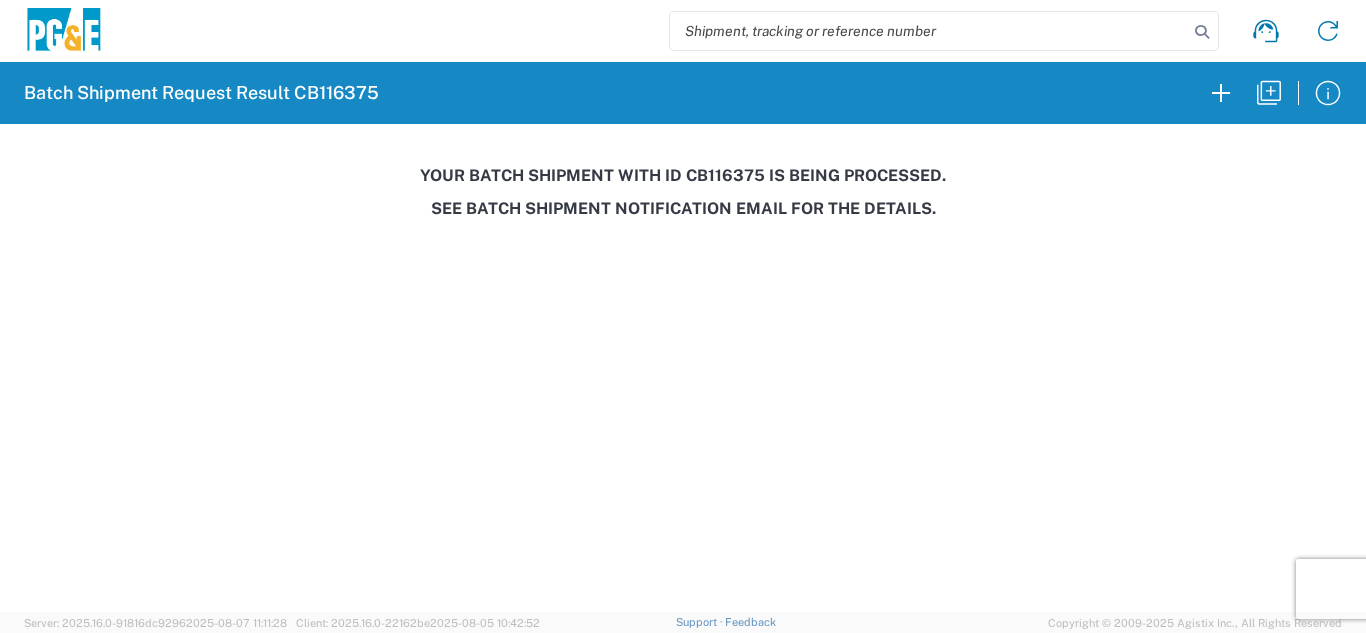 scroll, scrollTop: 0, scrollLeft: 0, axis: both 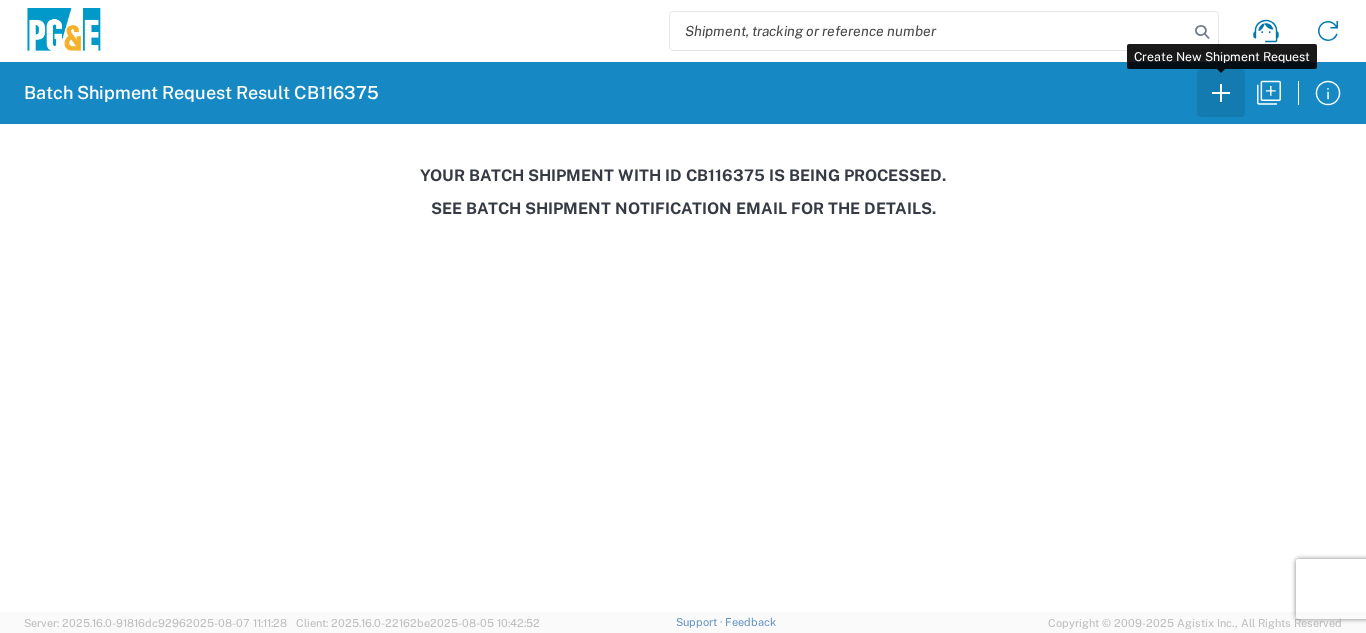 click 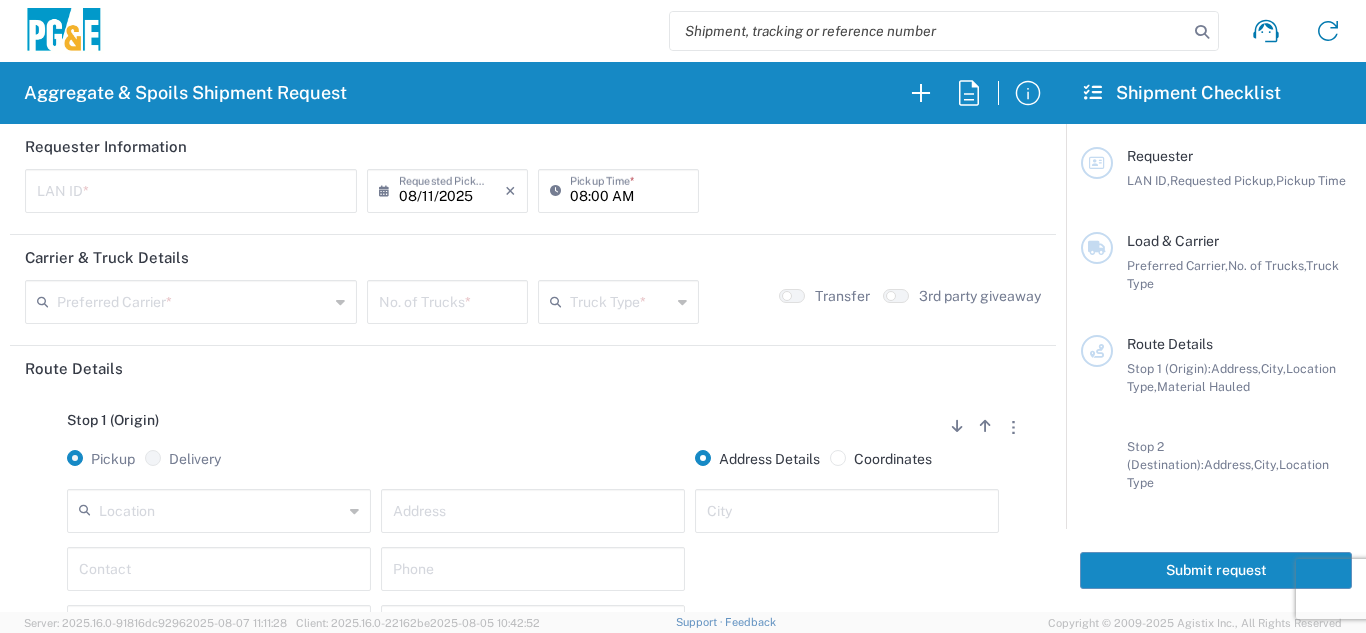 click at bounding box center [191, 189] 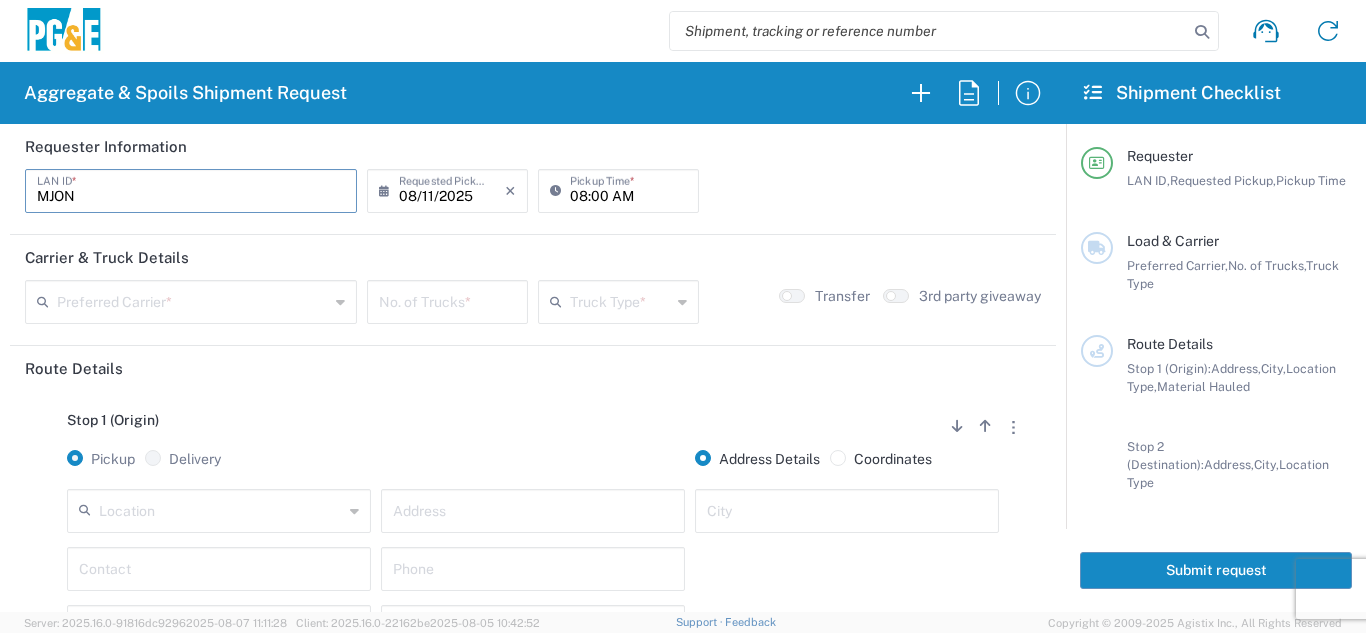 type on "MJON" 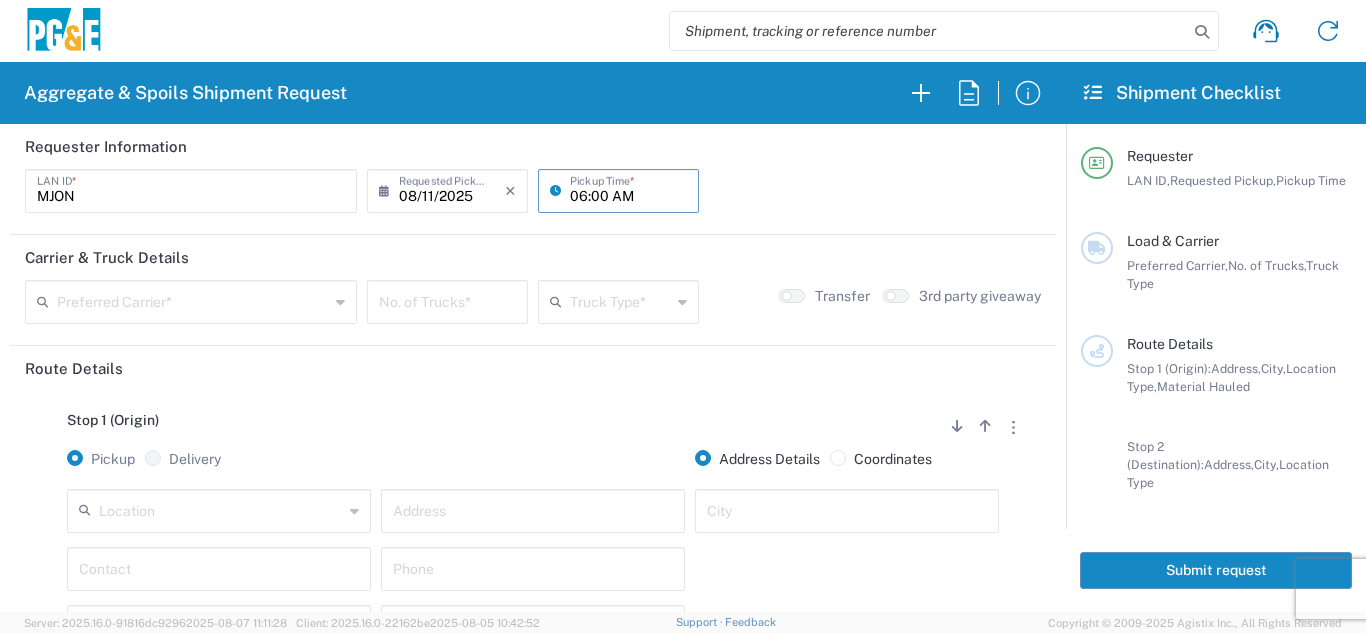 click on "06:00 AM" at bounding box center [628, 189] 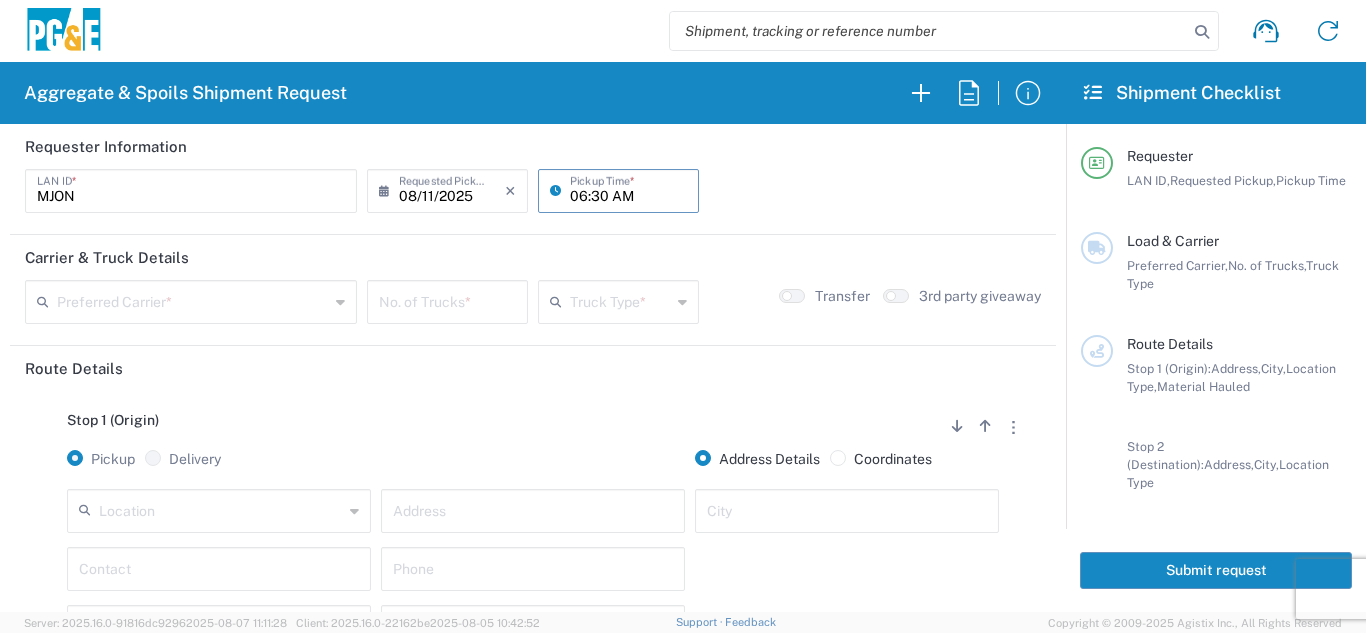 type on "06:30 AM" 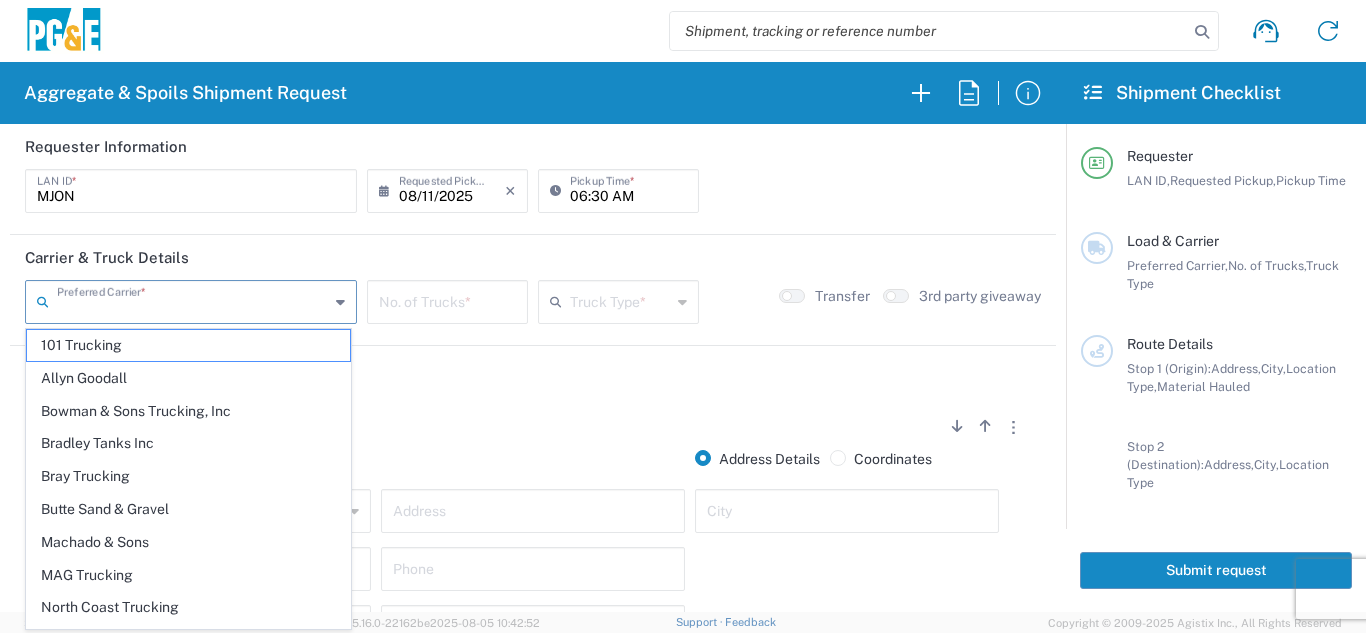 click at bounding box center (193, 300) 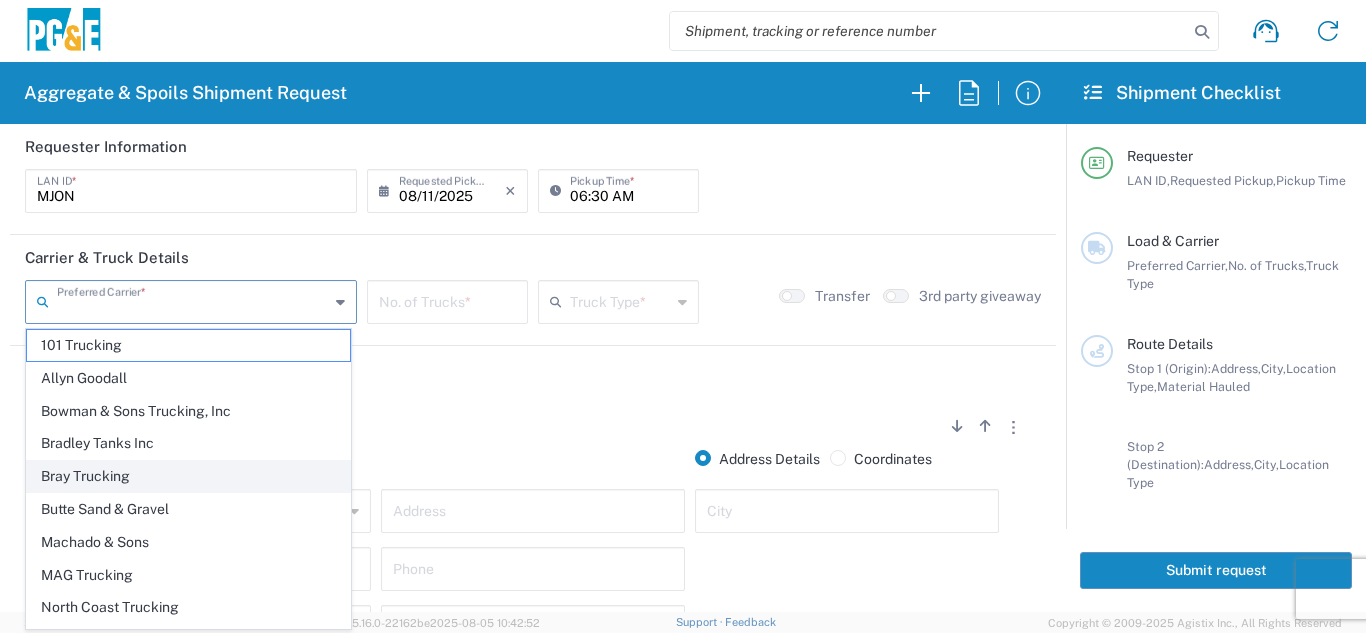click on "Bray Trucking" 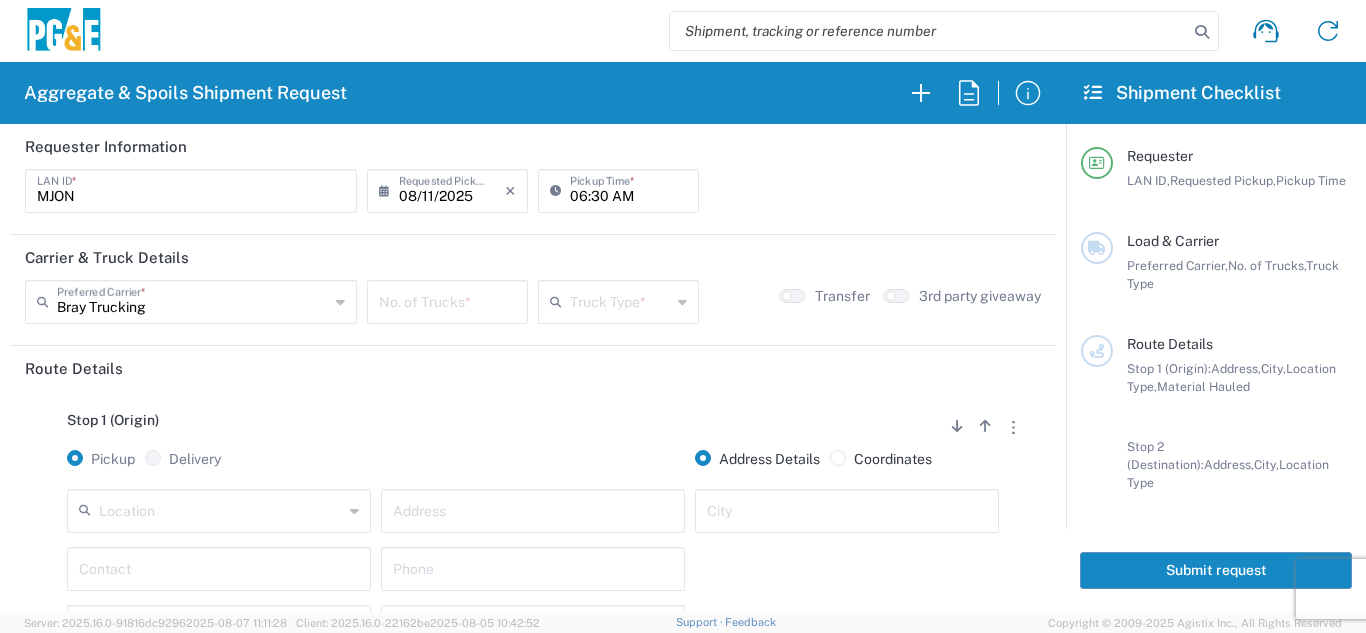 click at bounding box center (447, 300) 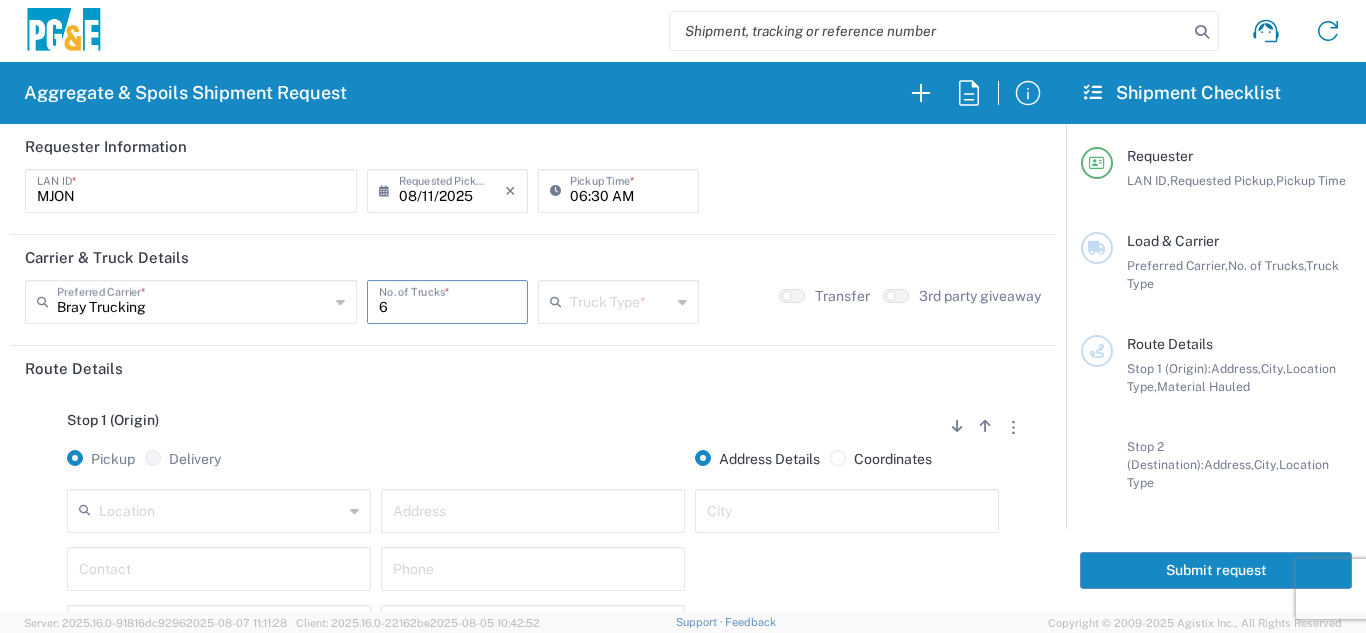 type on "6" 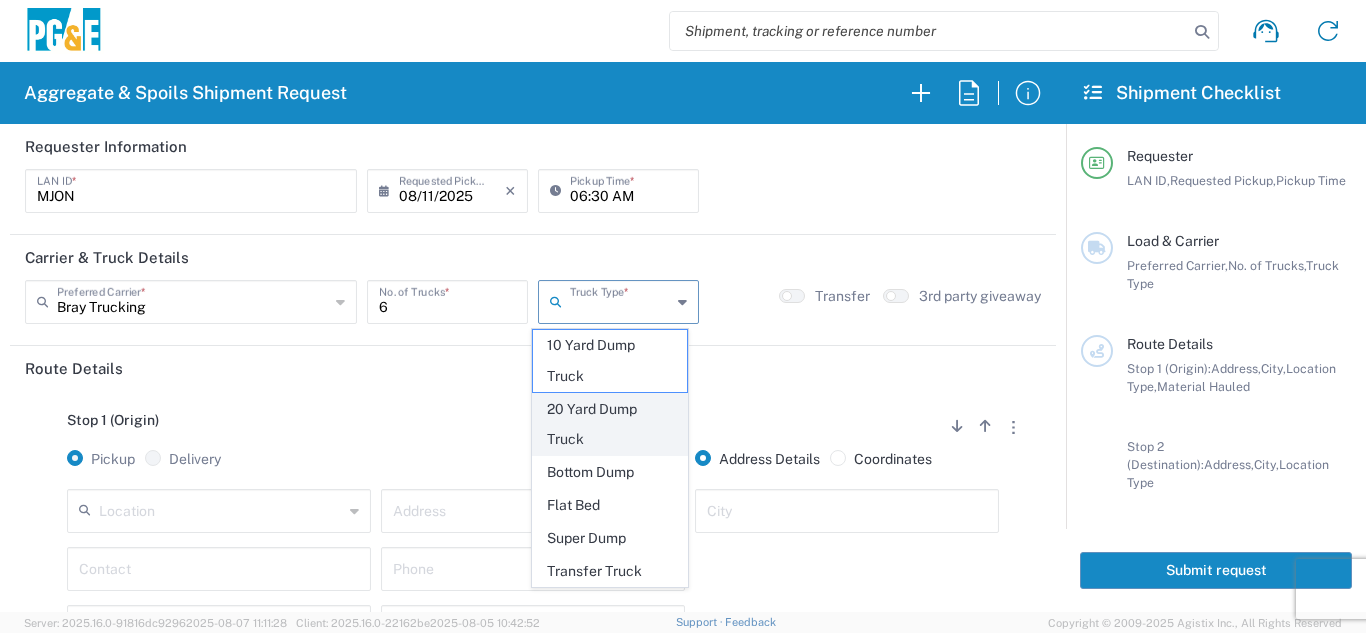 click on "20 Yard Dump Truck" 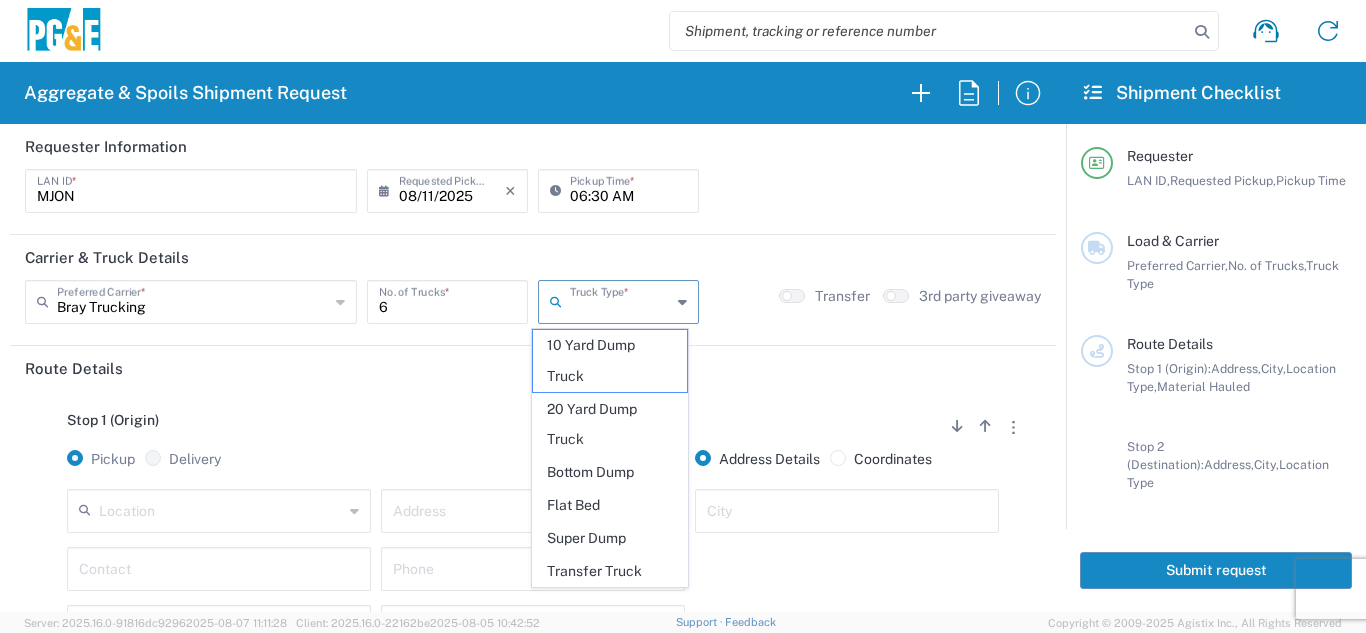 type on "20 Yard Dump Truck" 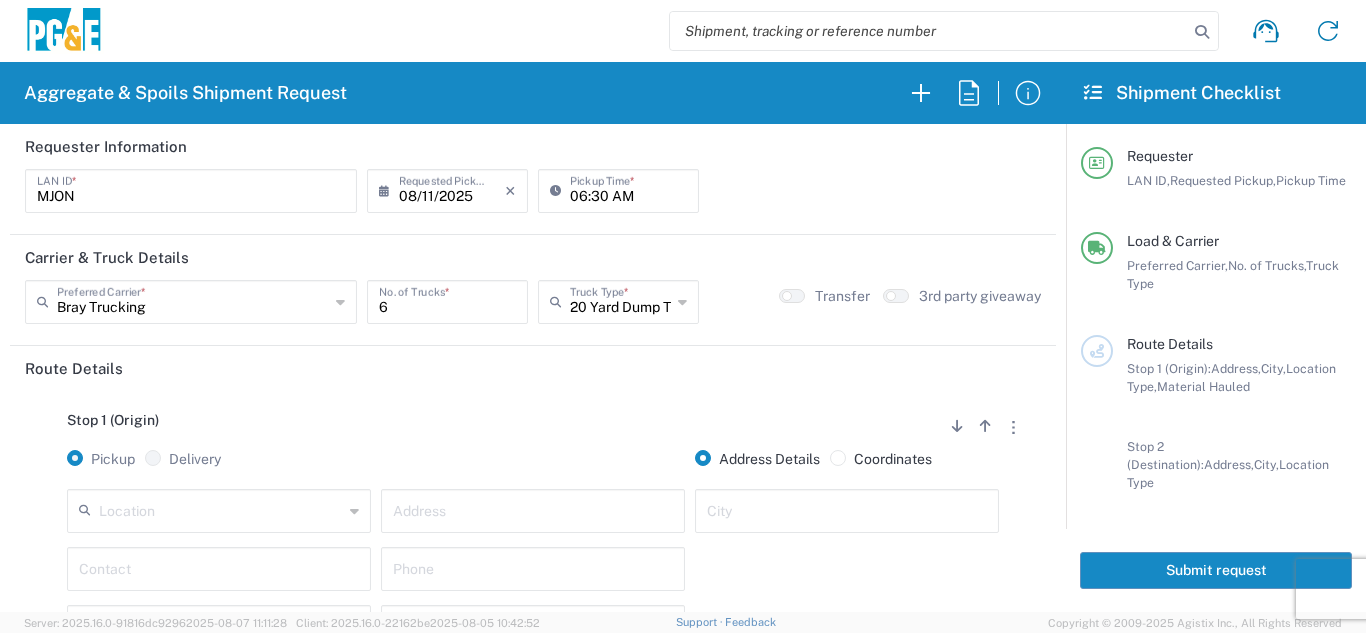 click on "Stop 1 (Origin)
Add Stop Above   Add Stop Below   Remove Stop   Pickup   Delivery   Address Details   Coordinates   Location  17300 East Jahant Rd - Quarry 7/11 Materials - Chico - Quarry 7/11 Materials - Ridgecrest - Quarry Acampo Airport - Santa Rosa Altamont Landfill - Livermore American Canyon Anderson Landfill - Waste Management Landfill Class II Antioch Building Materials Antioch SC Argent Materials - Oakland - Quarry Auburn Auburn HUB Yard Auburn SC Avenal Regional Landfill Bakersfield SC Bakersfield Sub Bangor Rock Quarry Bear River Aggregates - Meadow Vista - Quarry Best Rock Quarry - Barstow Blue Mountain Minerals - Columbia - Quarry Bodean Bowman & Sons Brisbane Recycling Burney SC Butte Sand & Gravel - Sutter - Quarry Calaveras Materials Inc - Merced - Quarry Canyon Rock Co Inc - Forestville - Quarry Carlotta Cedar Avenue Recycling - Fresno - Quarry Cemex - Antioch - Quarry Cemex - Clayton - Quarry Cemex - Clovis - Quarry Cemex - Fresno - Quarry * *" 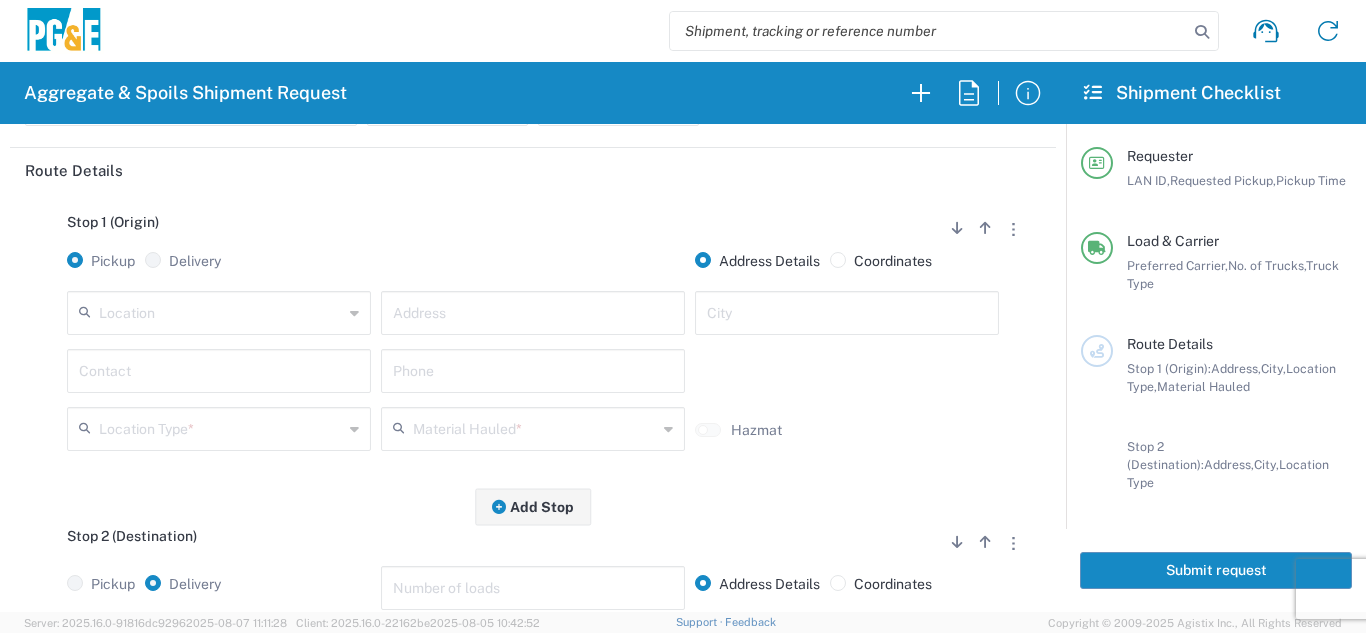 scroll, scrollTop: 200, scrollLeft: 0, axis: vertical 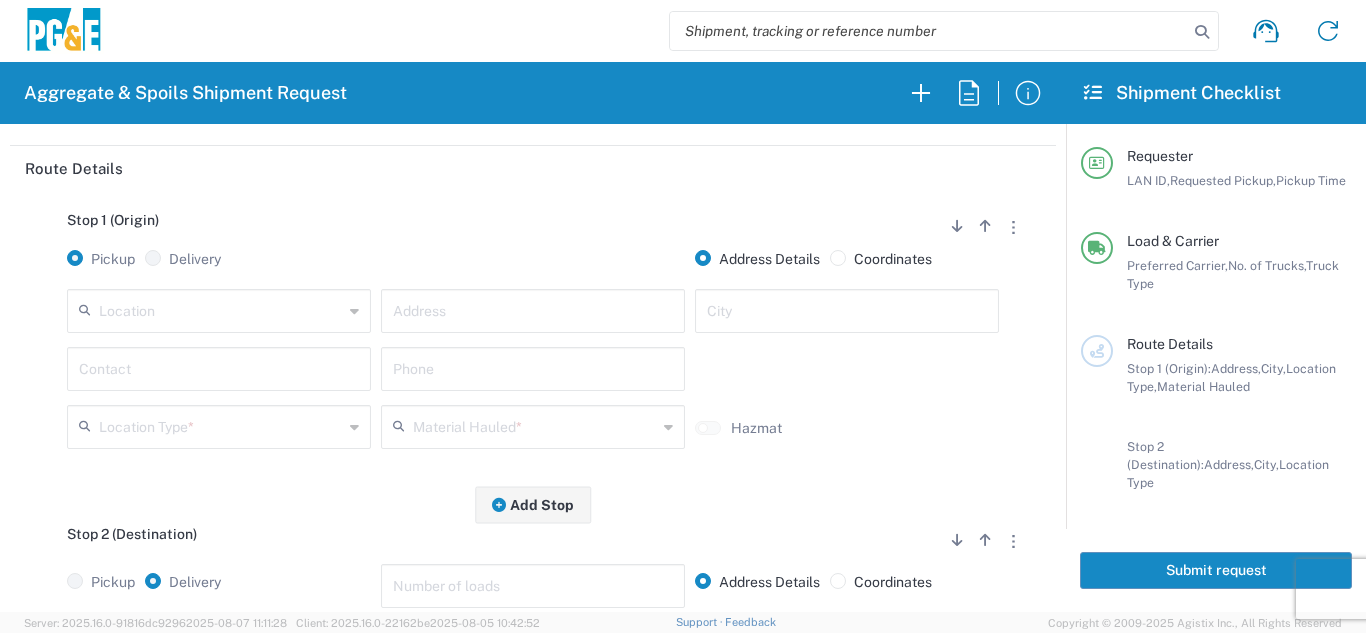 click on "Location" 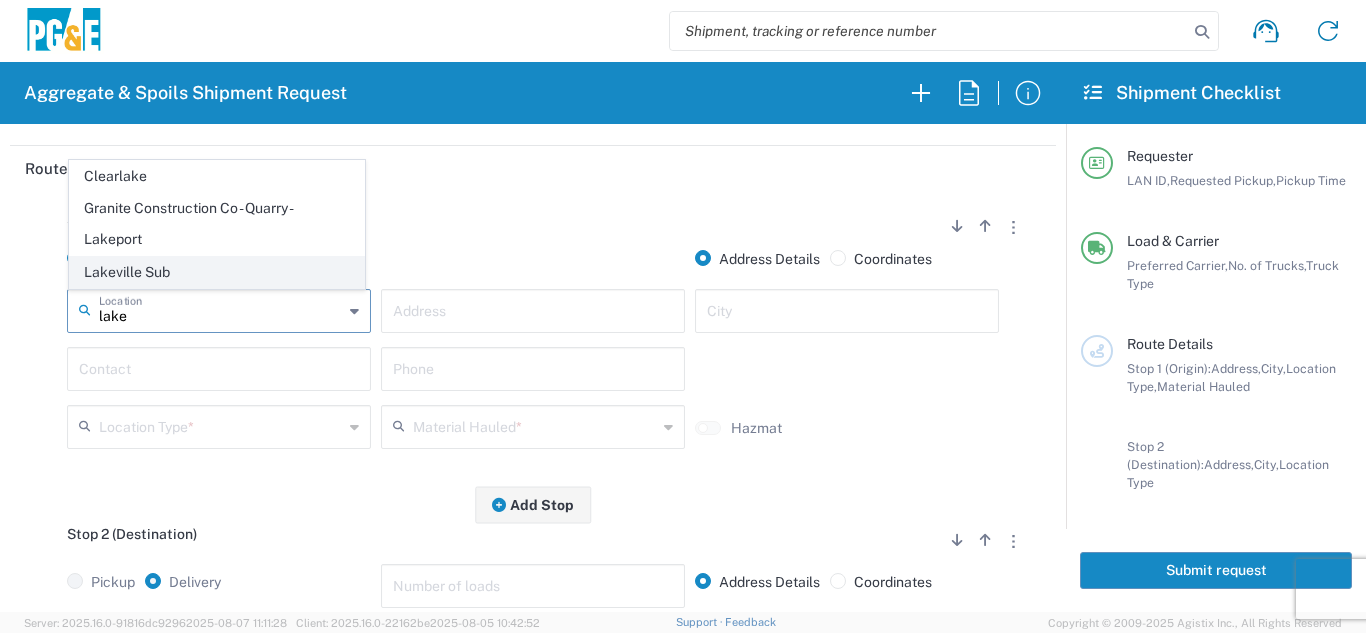 click on "Lakeville Sub" 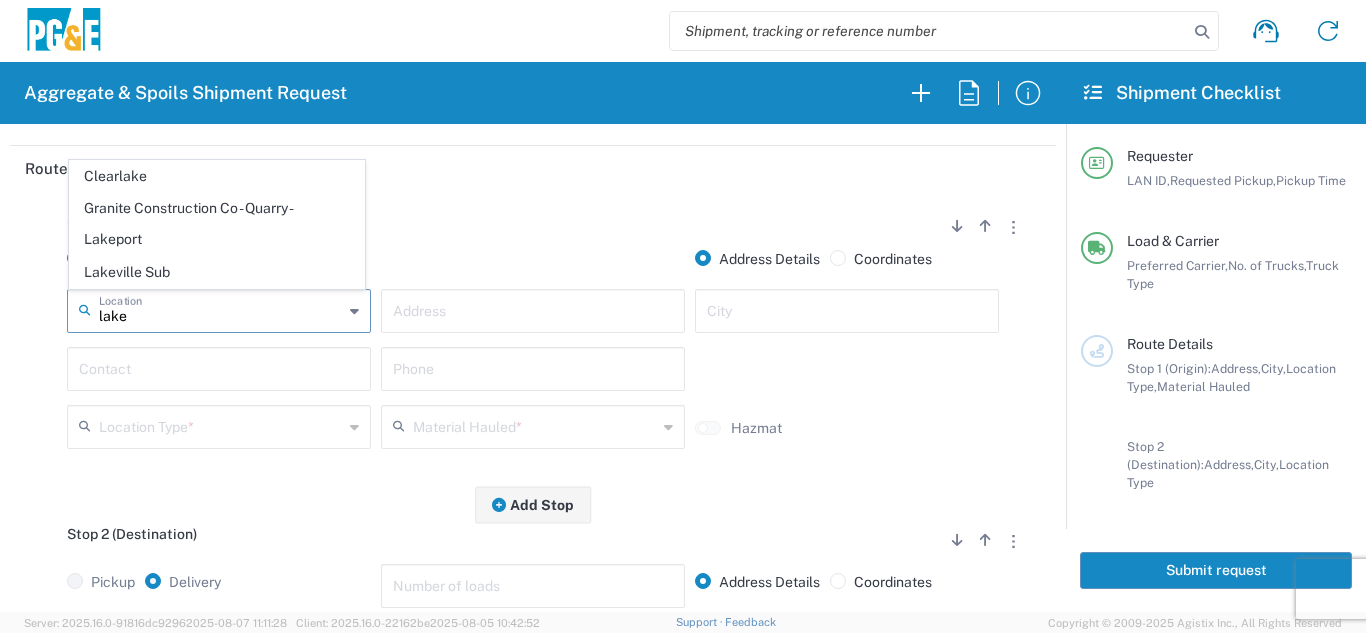 type on "Lakeville Sub" 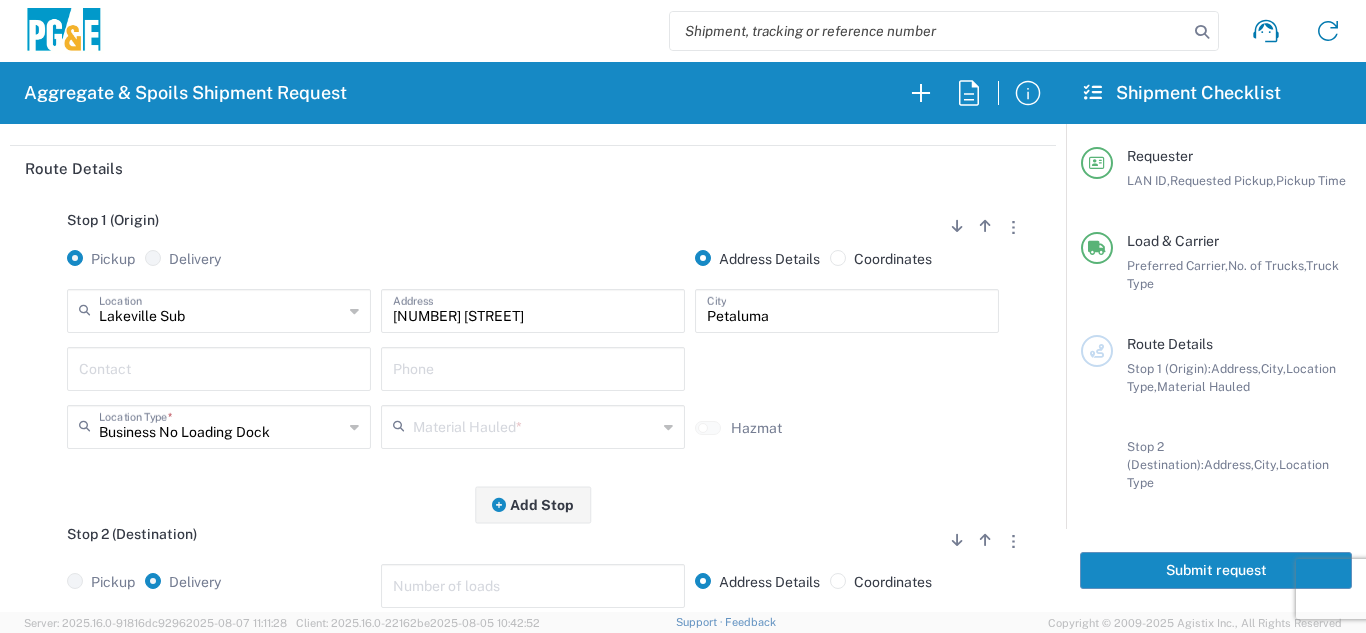 click at bounding box center [219, 367] 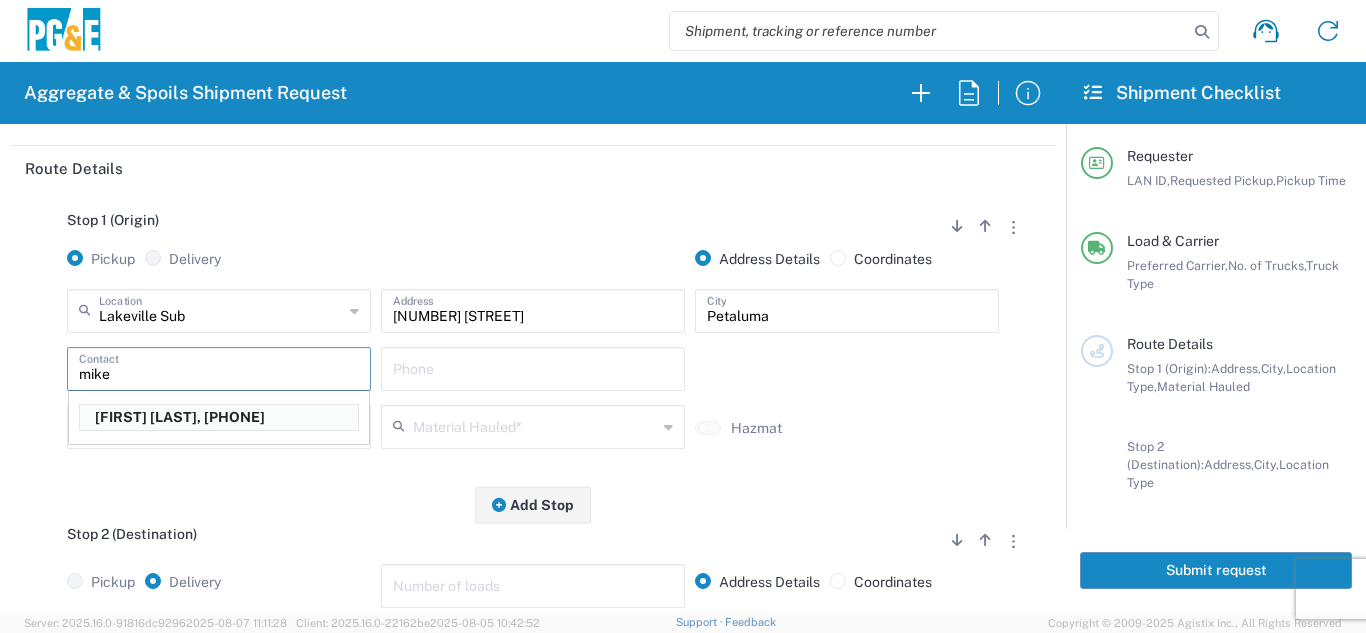 click on "[FIRST] [LAST], [PHONE]" at bounding box center (219, 417) 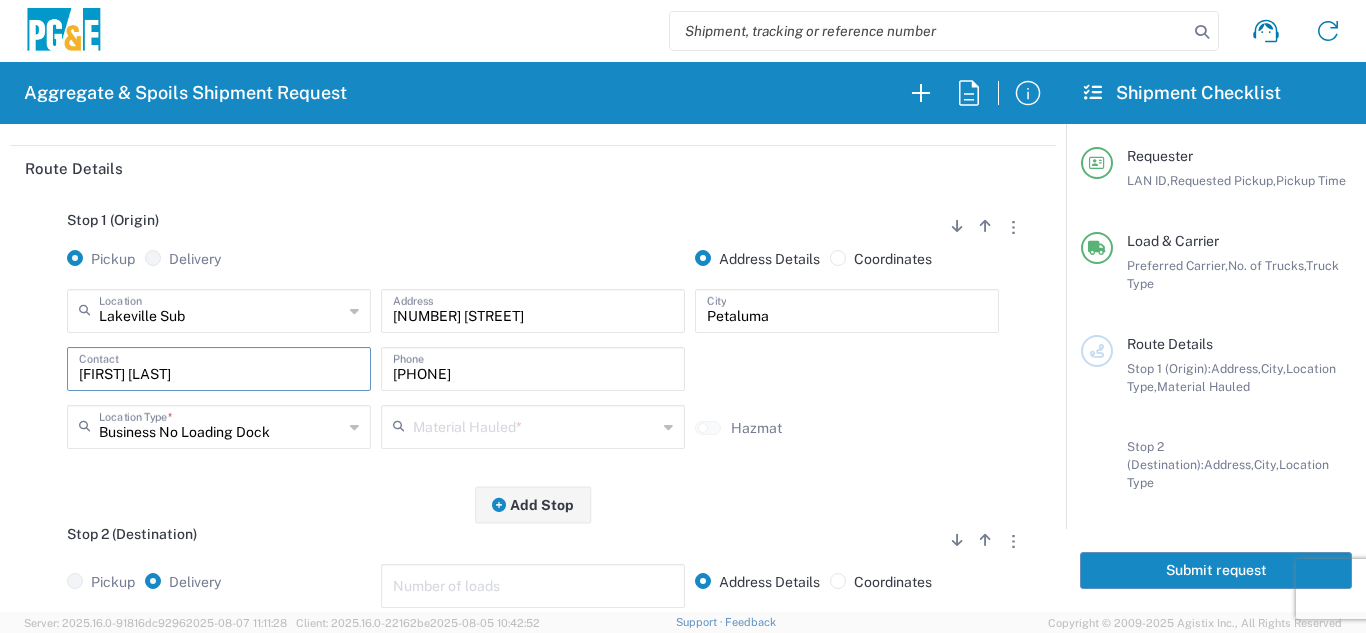 click at bounding box center (535, 425) 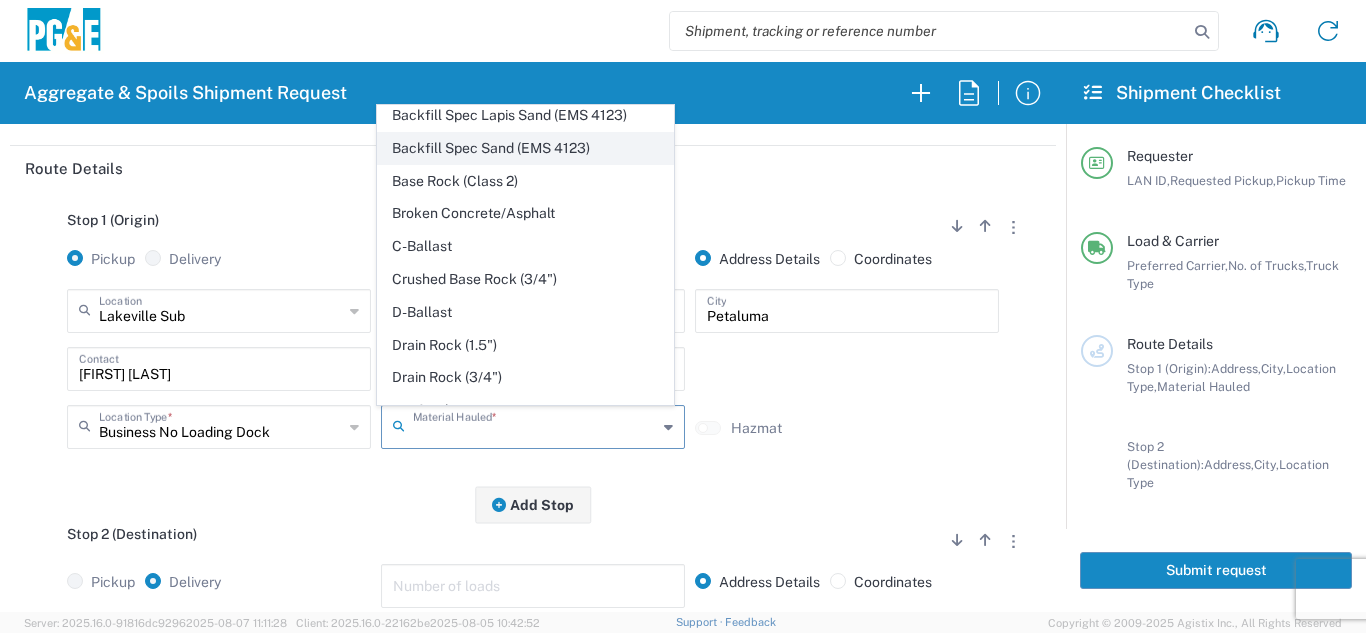 scroll, scrollTop: 300, scrollLeft: 0, axis: vertical 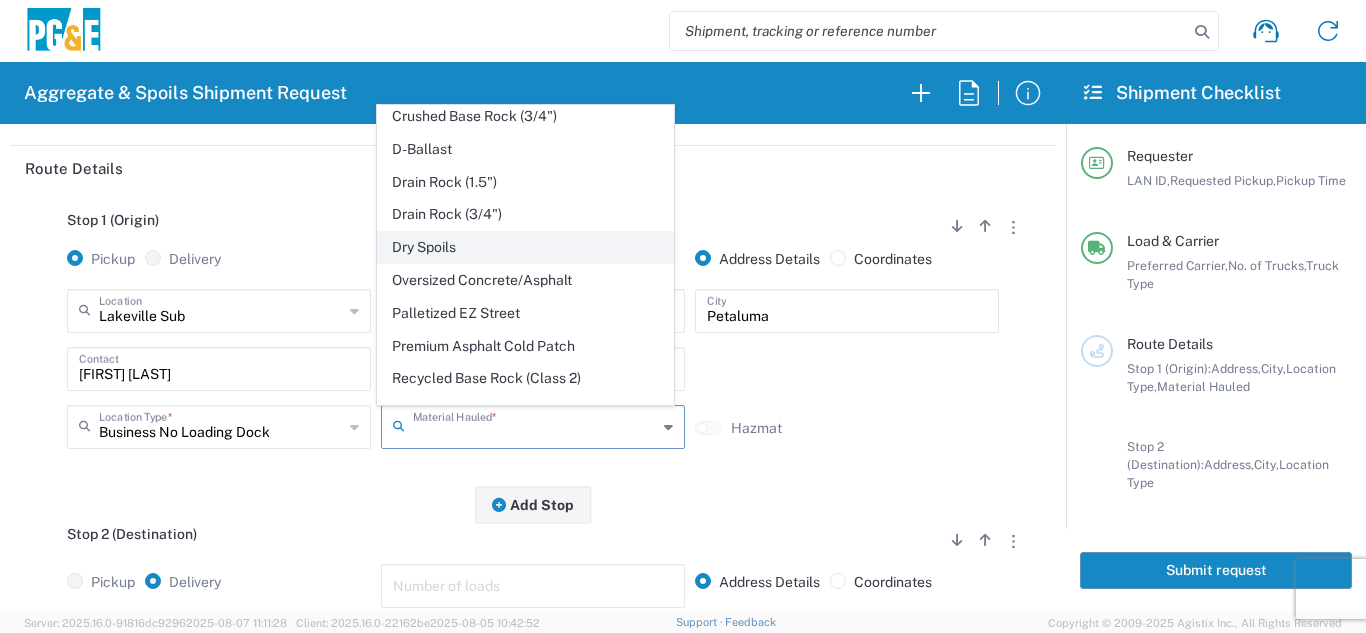 click on "Dry Spoils" 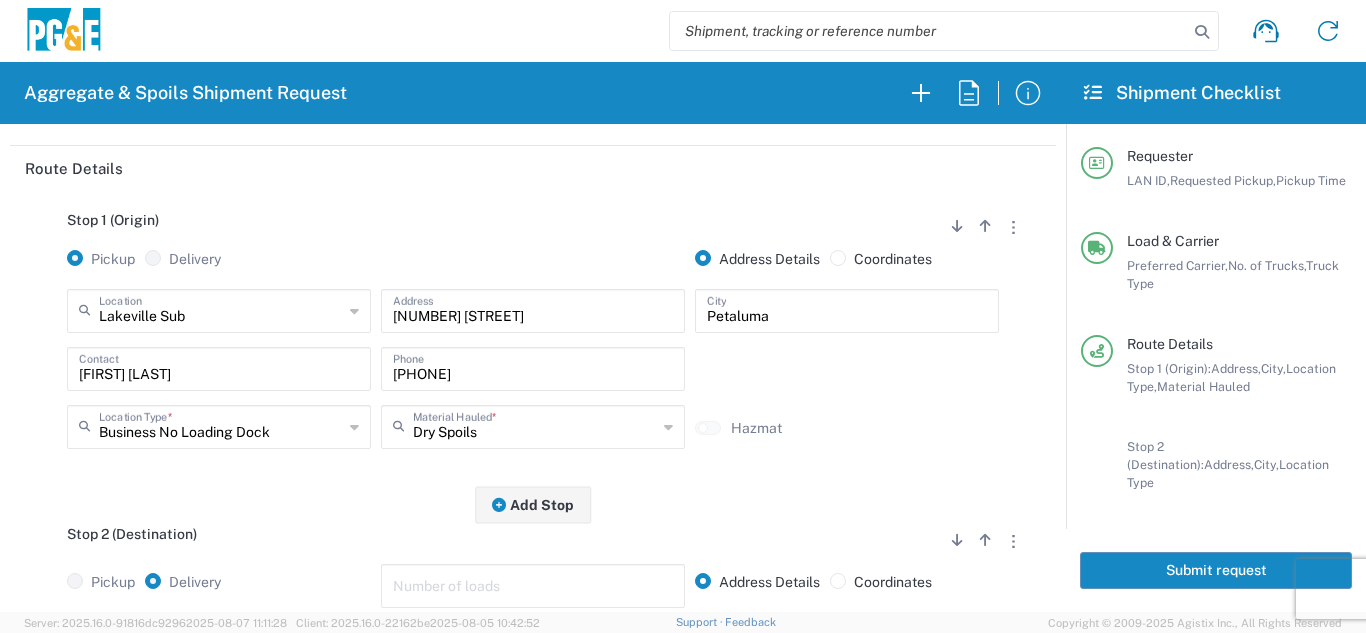 click on "Stop 1 (Origin)
Add Stop Above   Add Stop Below   Remove Stop   Pickup   Delivery   Address Details   Coordinates  [CITY] Sub  Location  [CITY] Sub 17300 East Jahant Rd - Quarry 7/11 Materials - [CITY] - Quarry 7/11 Materials - [CITY] - Quarry Acampo Airport - [CITY] Altamont Landfill - [CITY] American Canyon Anderson Landfill - Waste Management Landfill Class II Antioch Building Materials Antioch SC Argent Materials - [CITY] - Quarry Auburn Auburn HUB Yard Auburn SC Avenal Regional Landfill Bakersfield SC Bakersfield Sub Bangor Rock Quarry Bear River Aggregates - [CITY] - Quarry Best Rock Quarry - [CITY] Blue Mountain Minerals - [CITY] - Quarry Bodean Bowman & Sons Brisbane Recycling Burney SC Butte Sand & Gravel - [CITY] - Quarry Calaveras Materials Inc - [CITY] - Quarry Canyon Rock Co Inc - [CITY] - Quarry Carlotta Cedar Avenue Recycling - [CITY] - Quarry Cemex - [CITY] - Quarry Cemex - [CITY] - Quarry Cemex - [CITY] - Quarry" 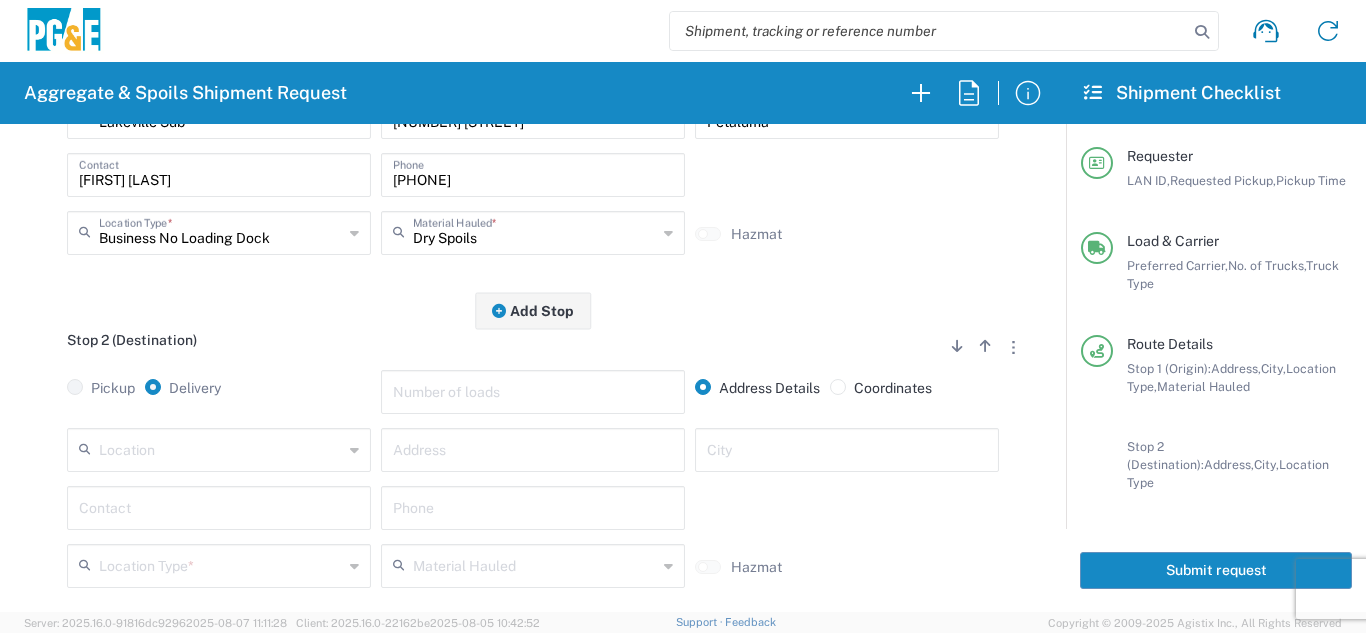 scroll, scrollTop: 400, scrollLeft: 0, axis: vertical 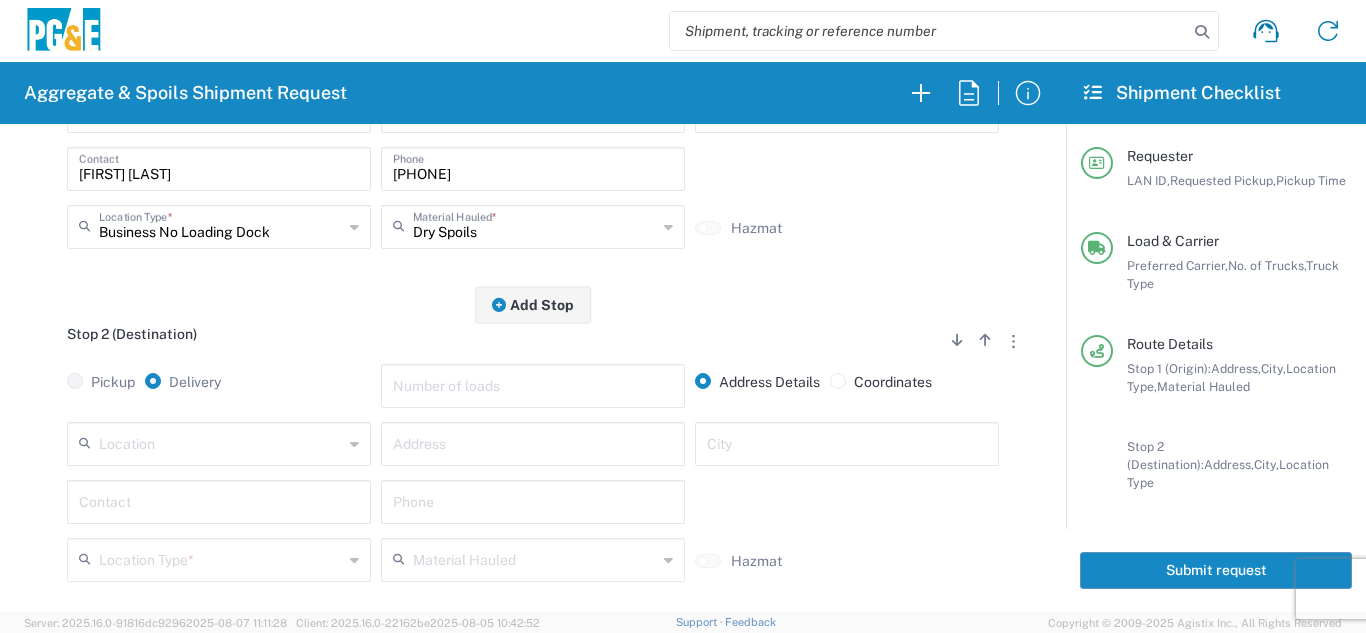 click at bounding box center [221, 442] 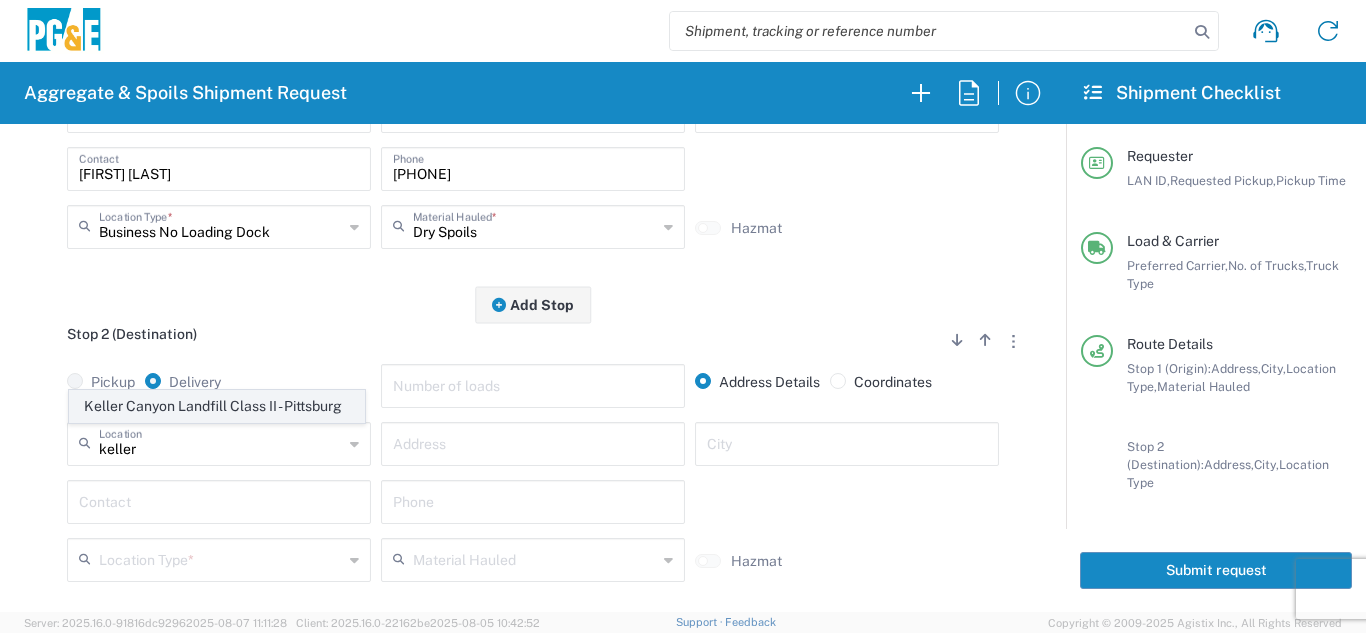 click on "Keller Canyon Landfill Class II - Pittsburg" 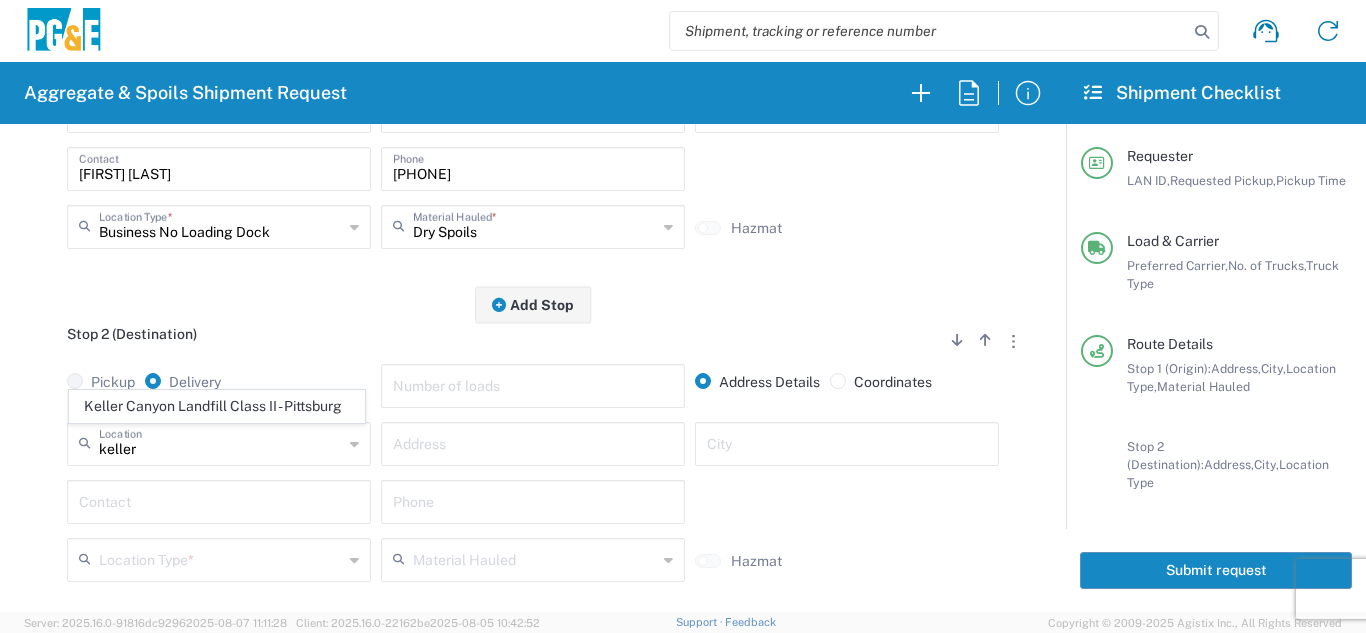 type on "Keller Canyon Landfill Class II - Pittsburg" 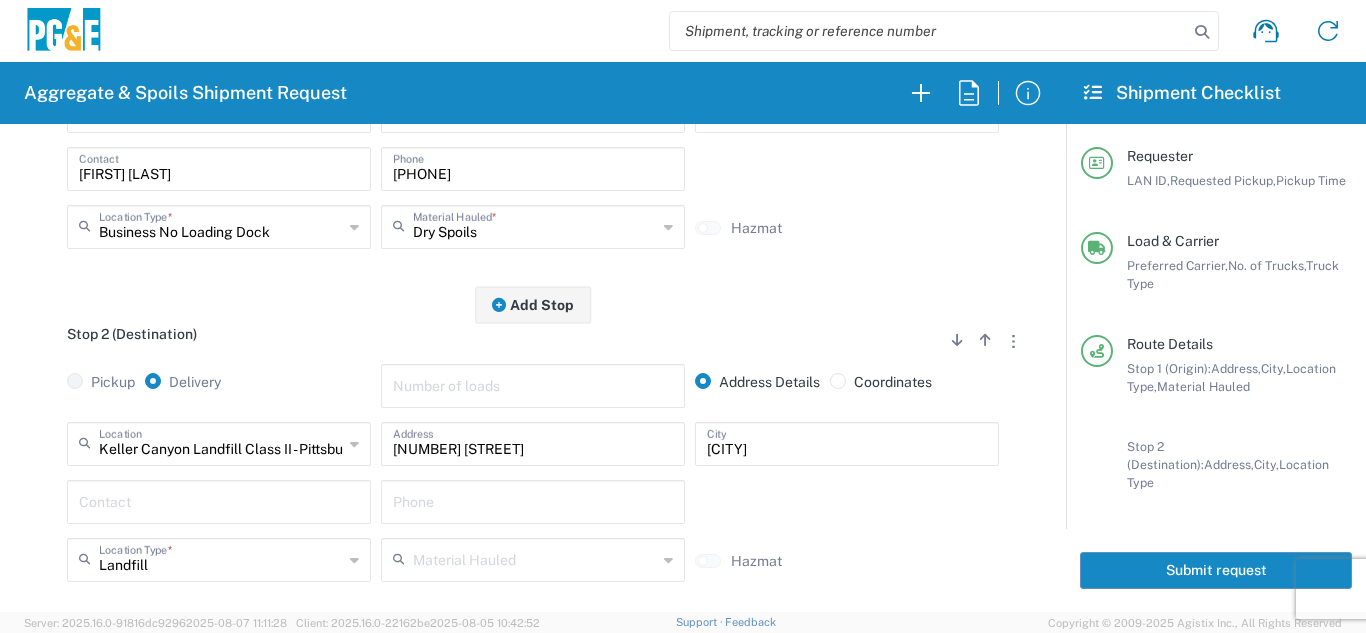 click at bounding box center (219, 500) 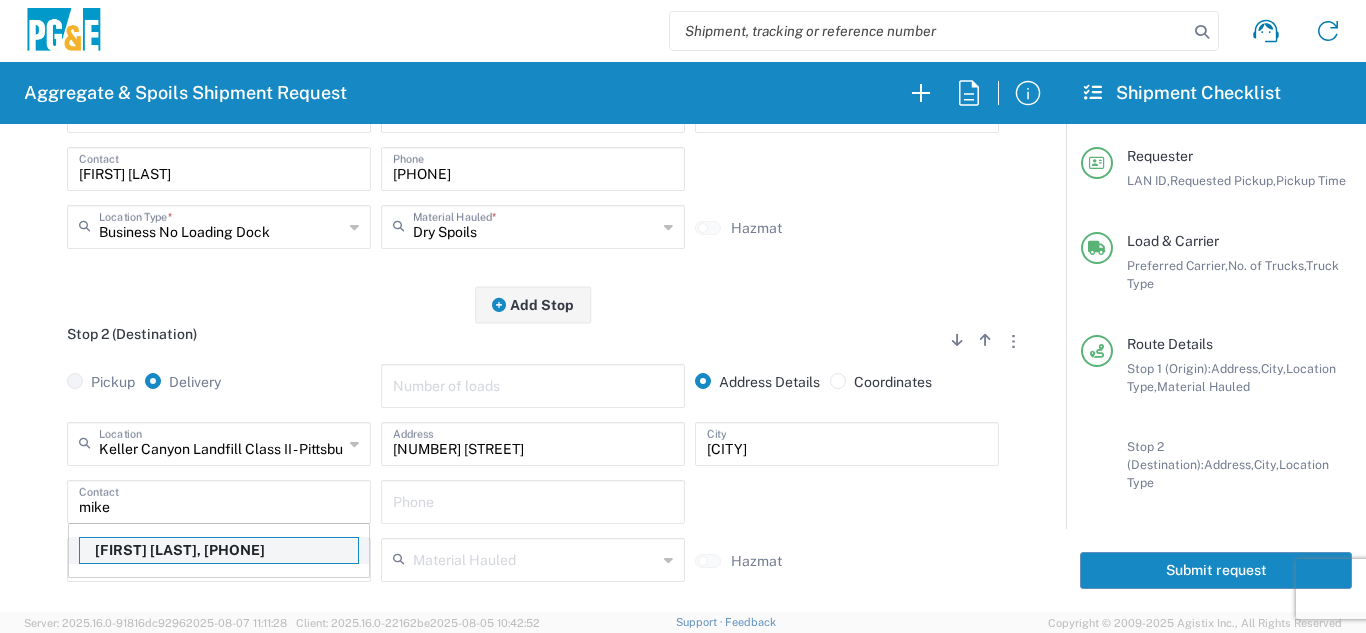 click on "[FIRST] [LAST], [PHONE]" at bounding box center [219, 550] 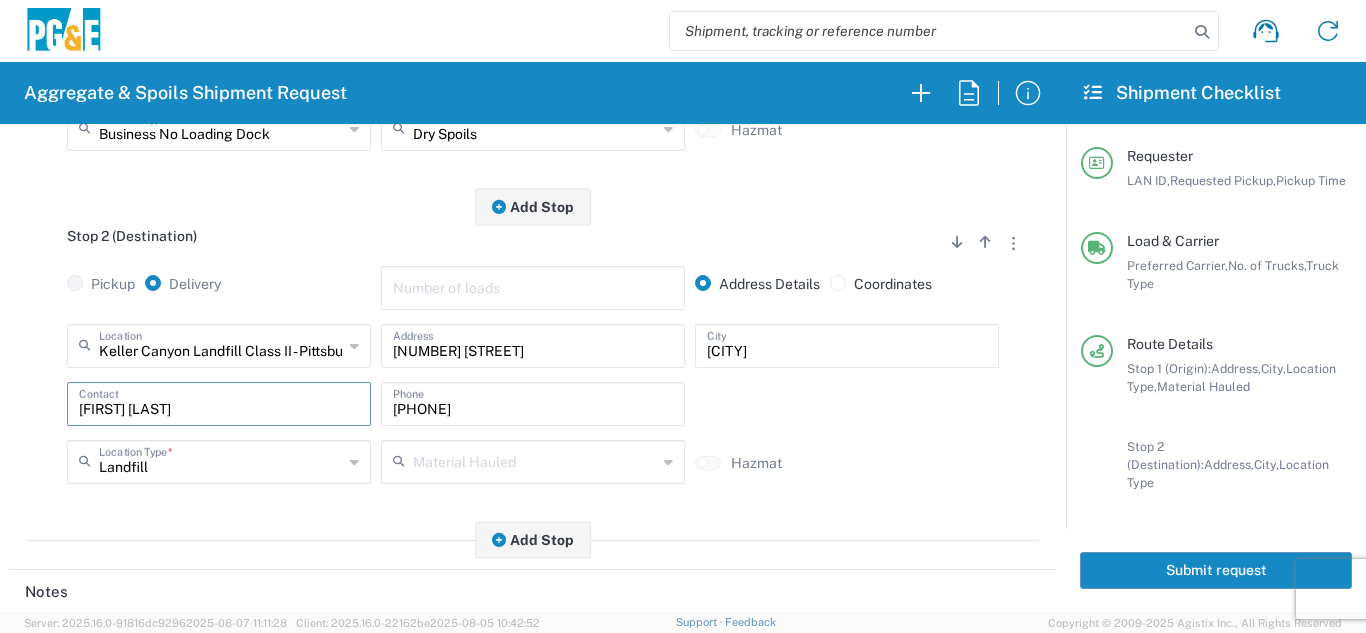 scroll, scrollTop: 0, scrollLeft: 0, axis: both 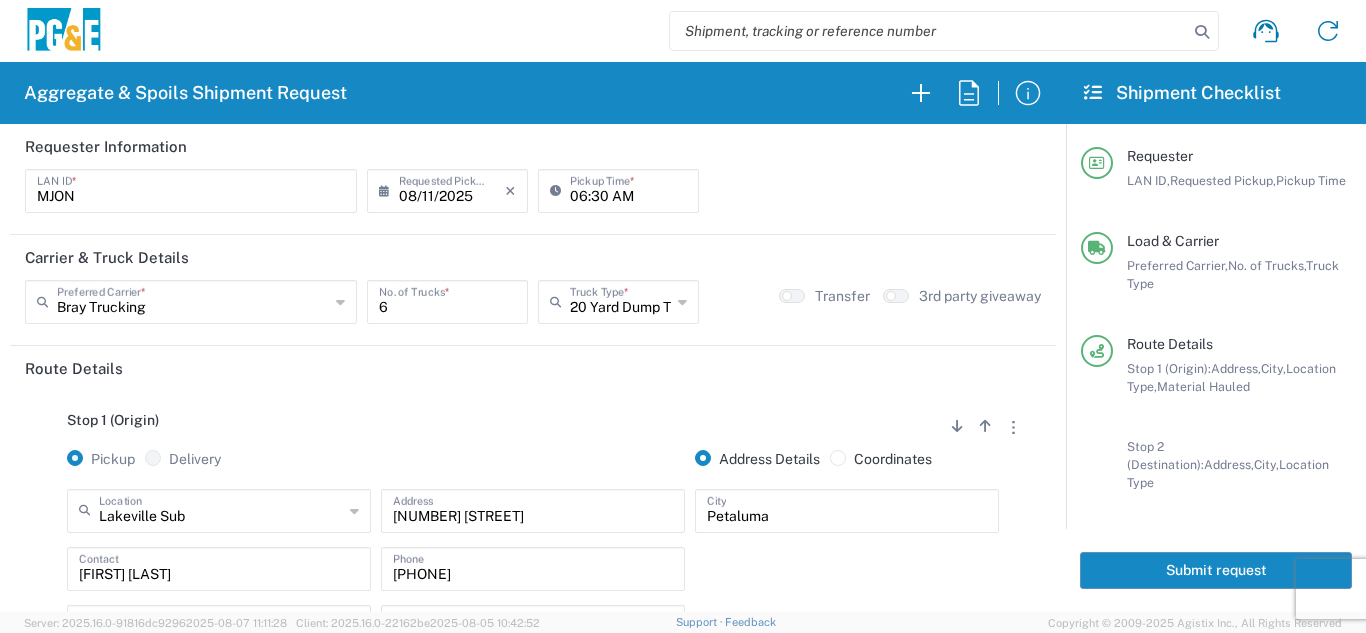 click on "Submit request" 